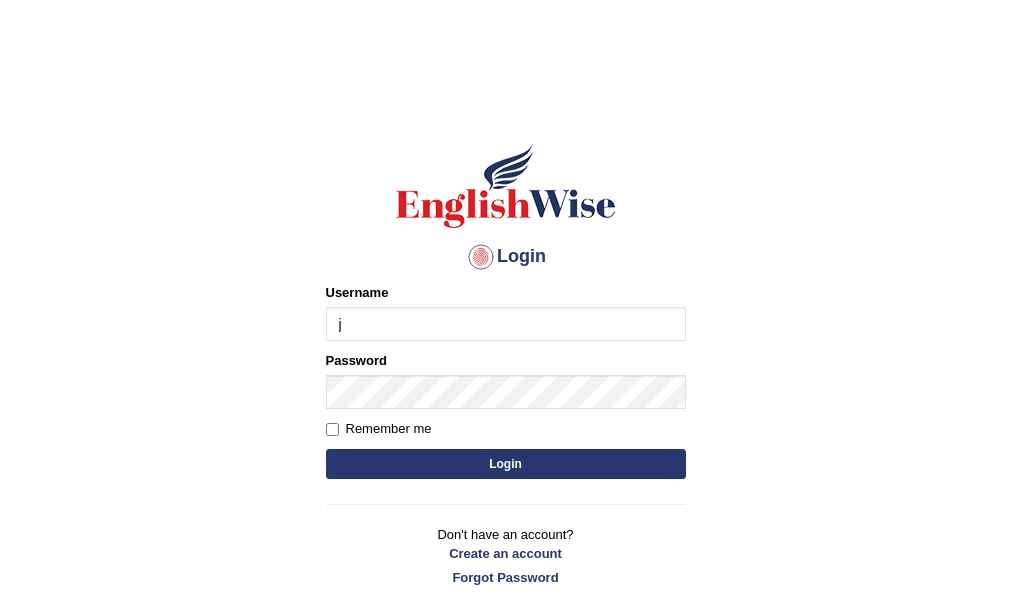 scroll, scrollTop: 0, scrollLeft: 0, axis: both 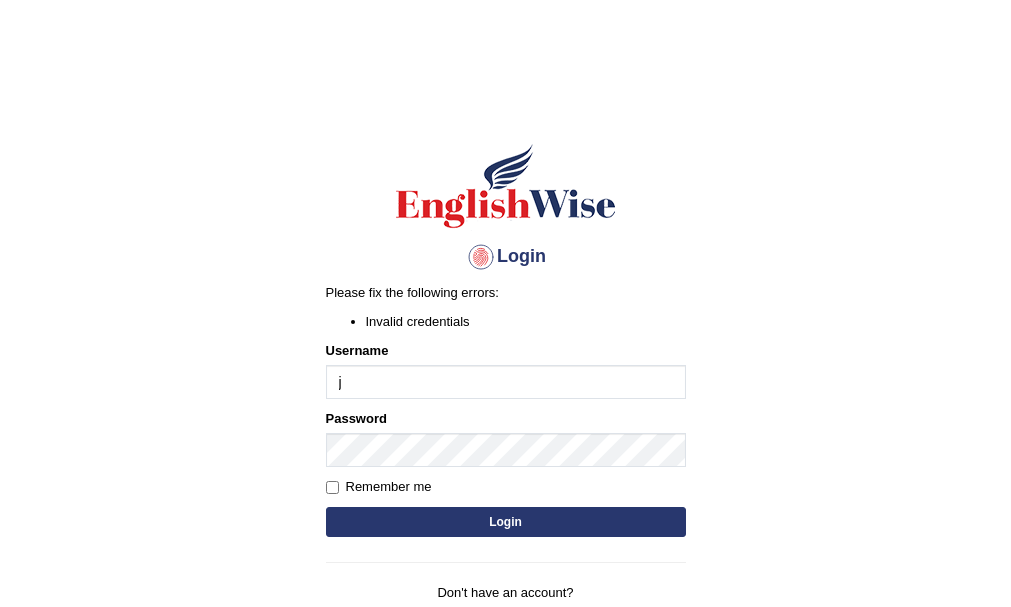 click on "j" at bounding box center [506, 382] 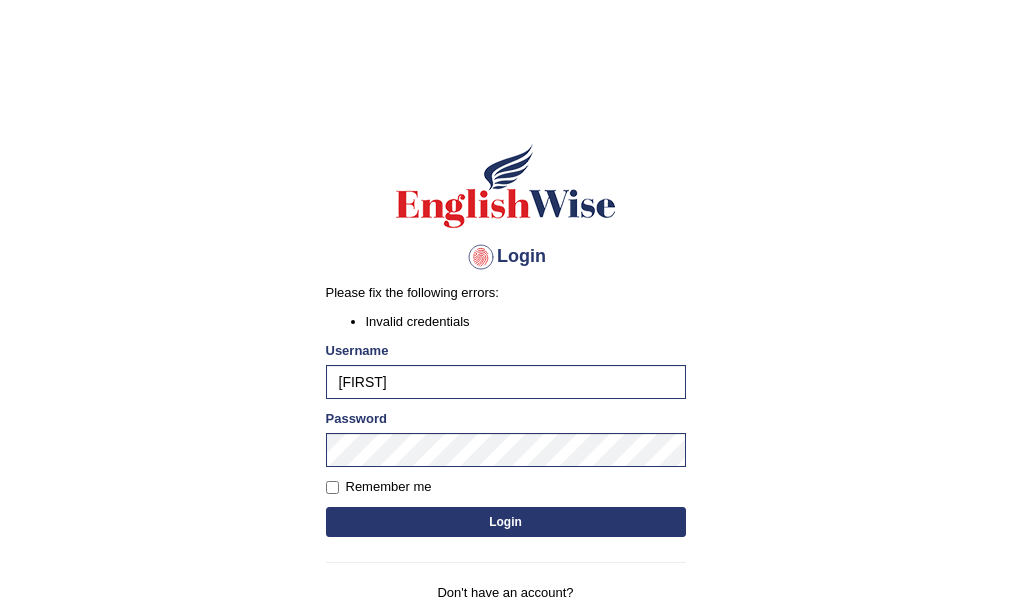 click on "Login" at bounding box center [506, 522] 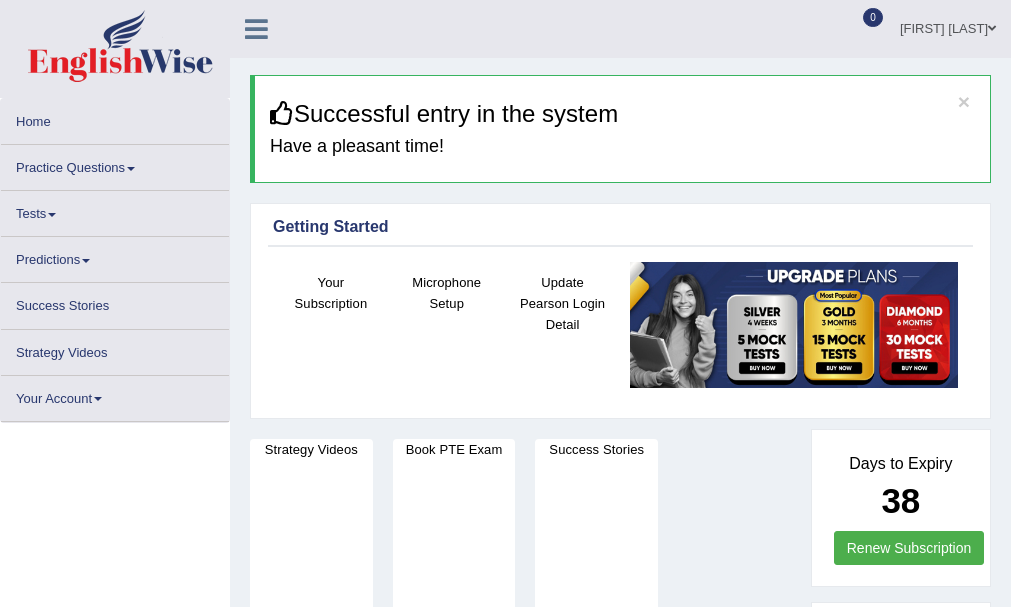 scroll, scrollTop: 0, scrollLeft: 0, axis: both 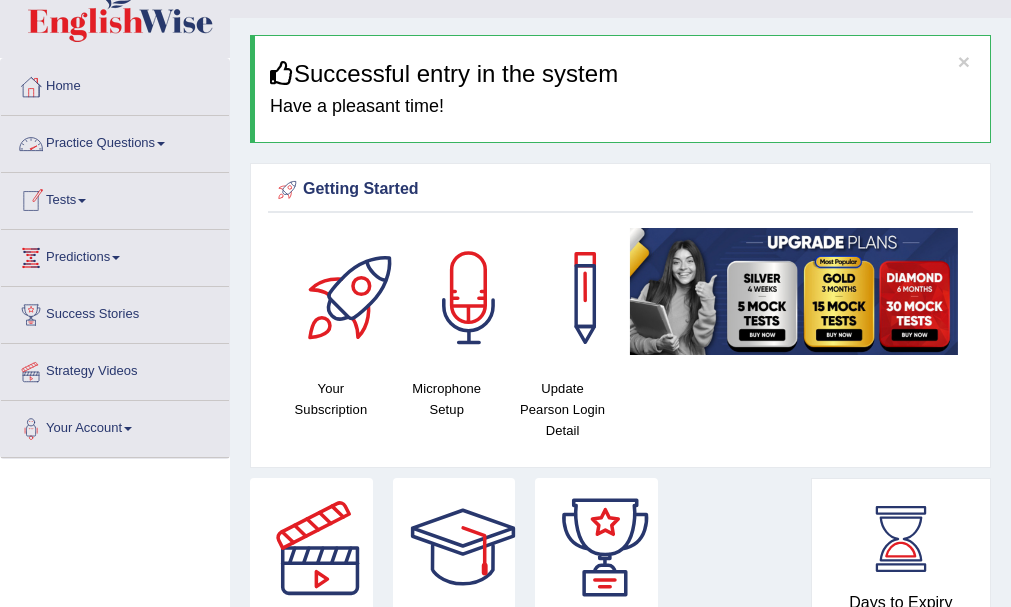 click on "Practice Questions" at bounding box center [115, 141] 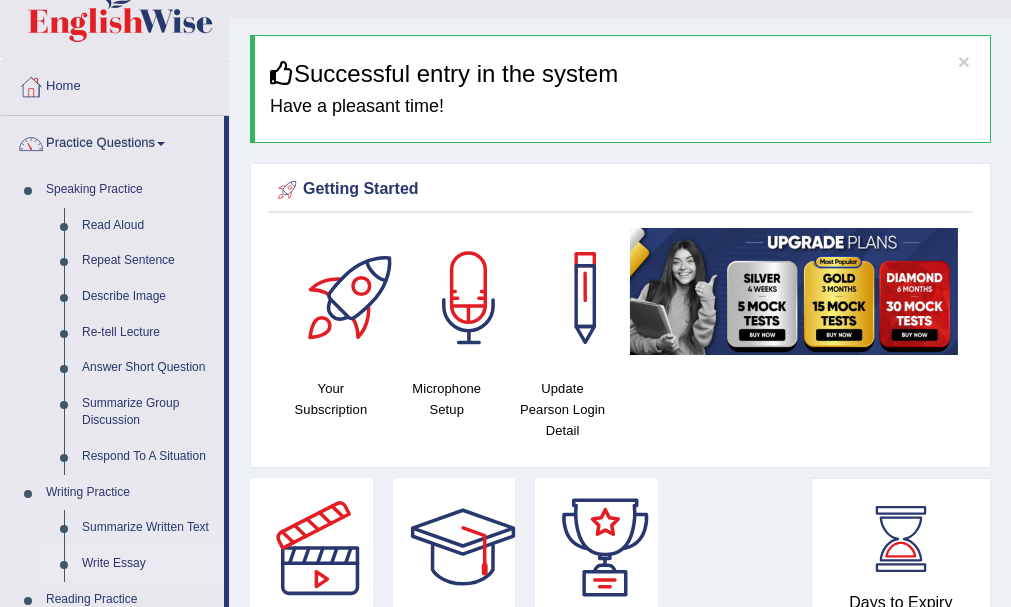 click on "Write Essay" at bounding box center [148, 564] 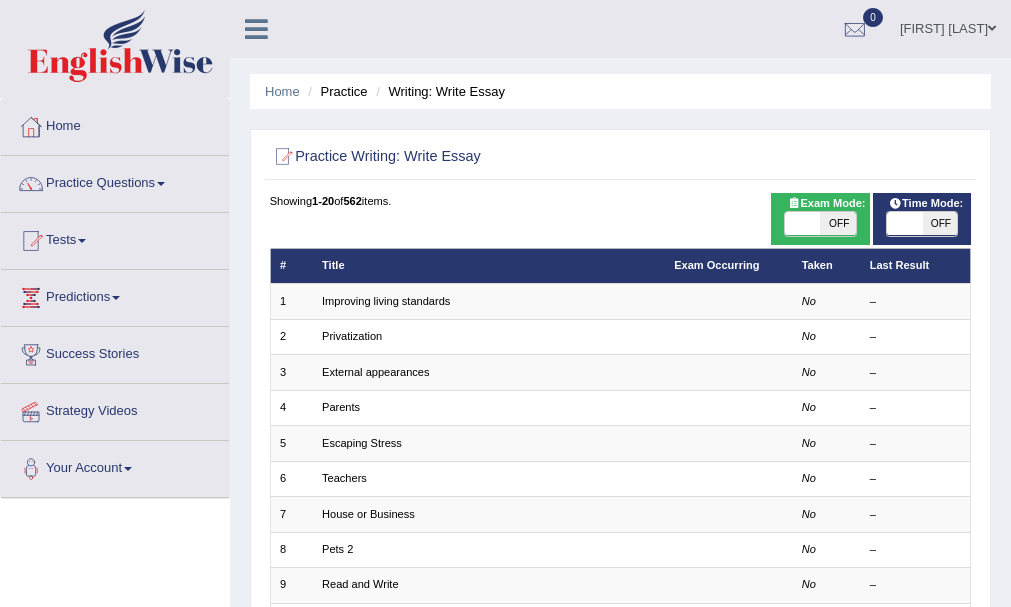 scroll, scrollTop: 0, scrollLeft: 0, axis: both 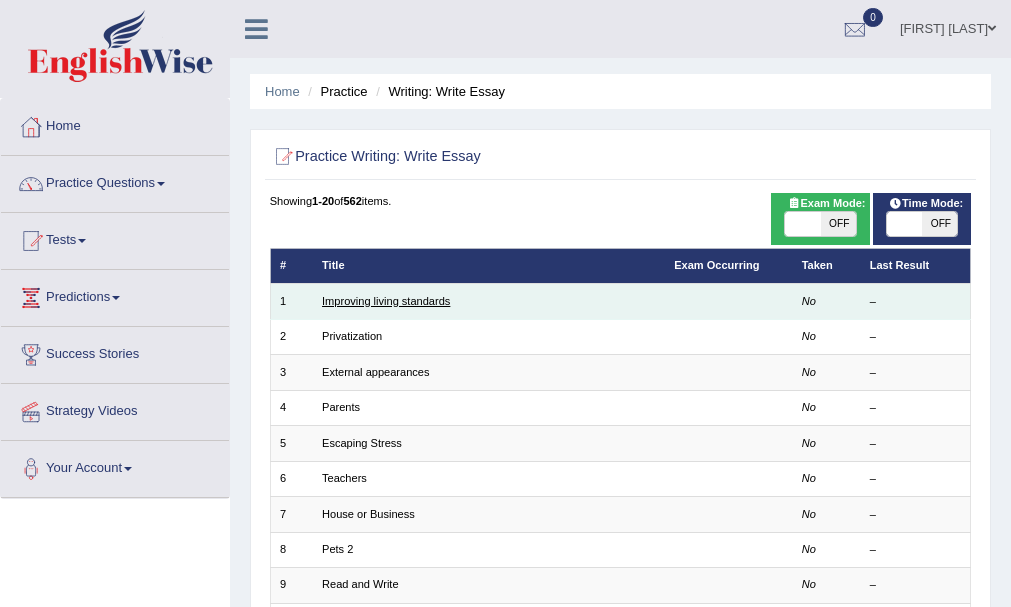 click on "Improving living standards" at bounding box center [386, 301] 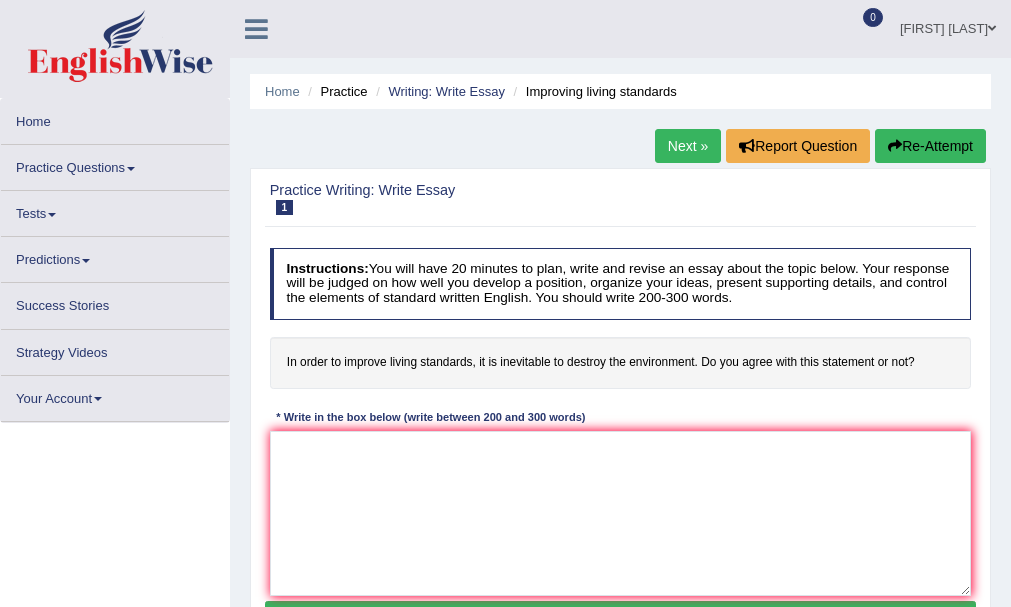 scroll, scrollTop: 0, scrollLeft: 0, axis: both 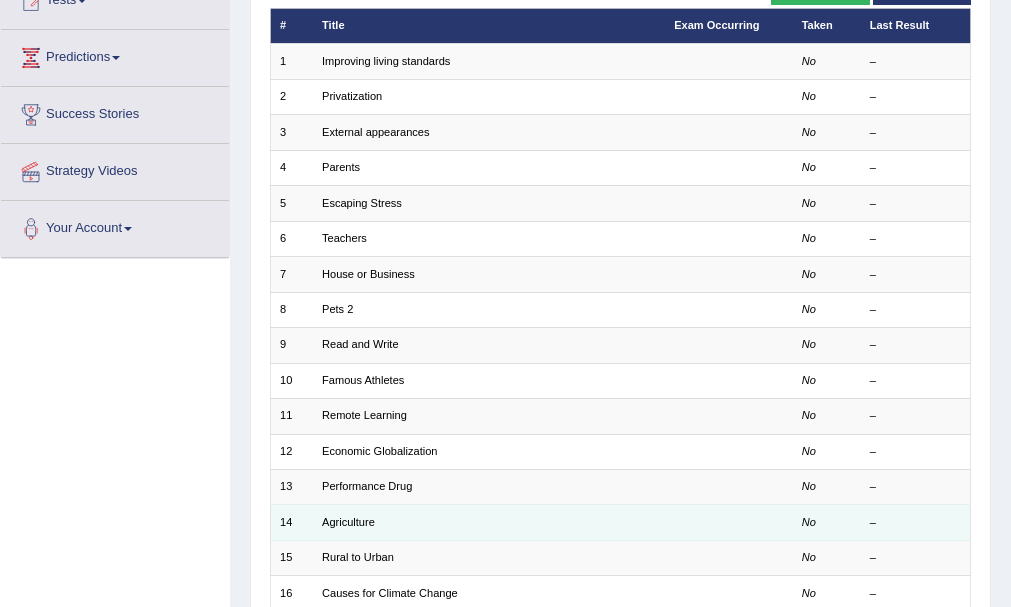 click on "Agriculture" at bounding box center (489, 522) 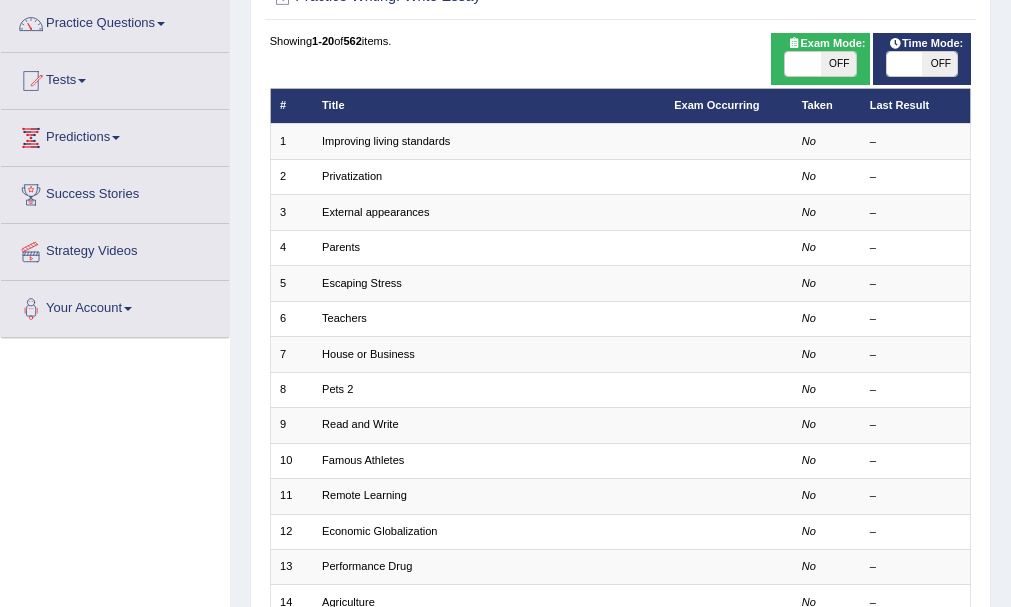 scroll, scrollTop: 0, scrollLeft: 0, axis: both 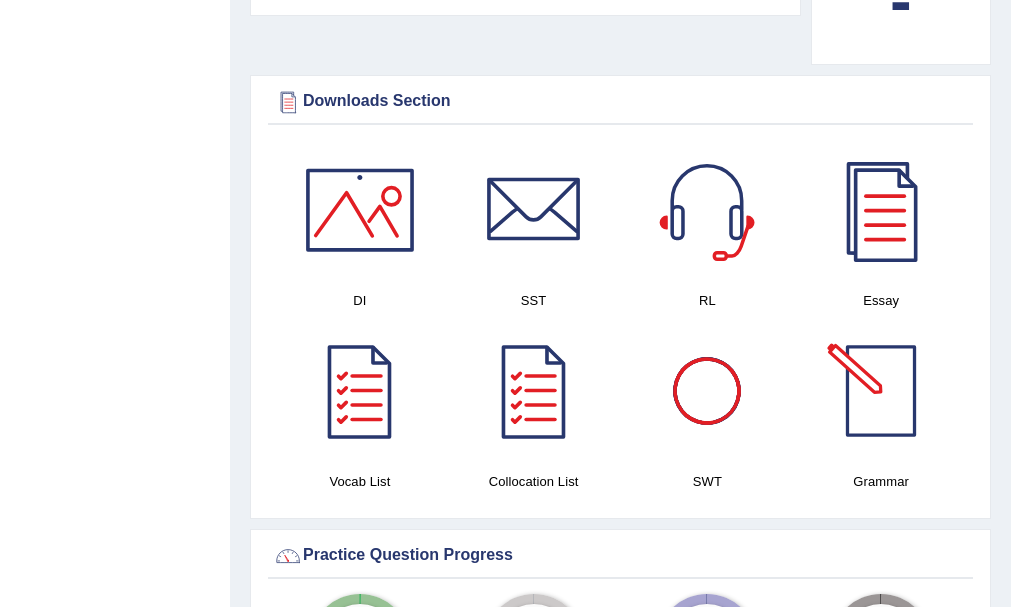 click at bounding box center [881, 391] 